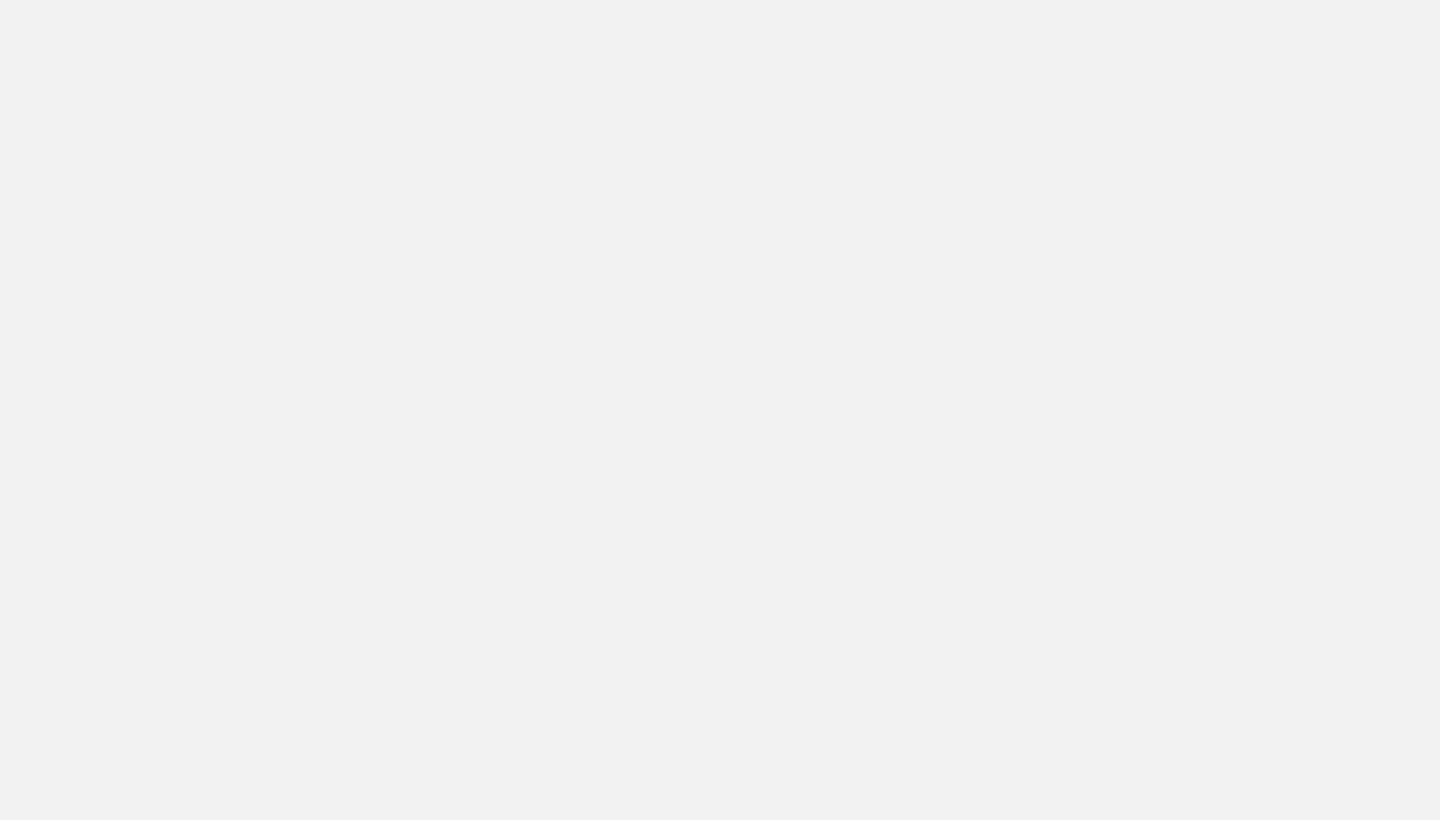 scroll, scrollTop: 0, scrollLeft: 0, axis: both 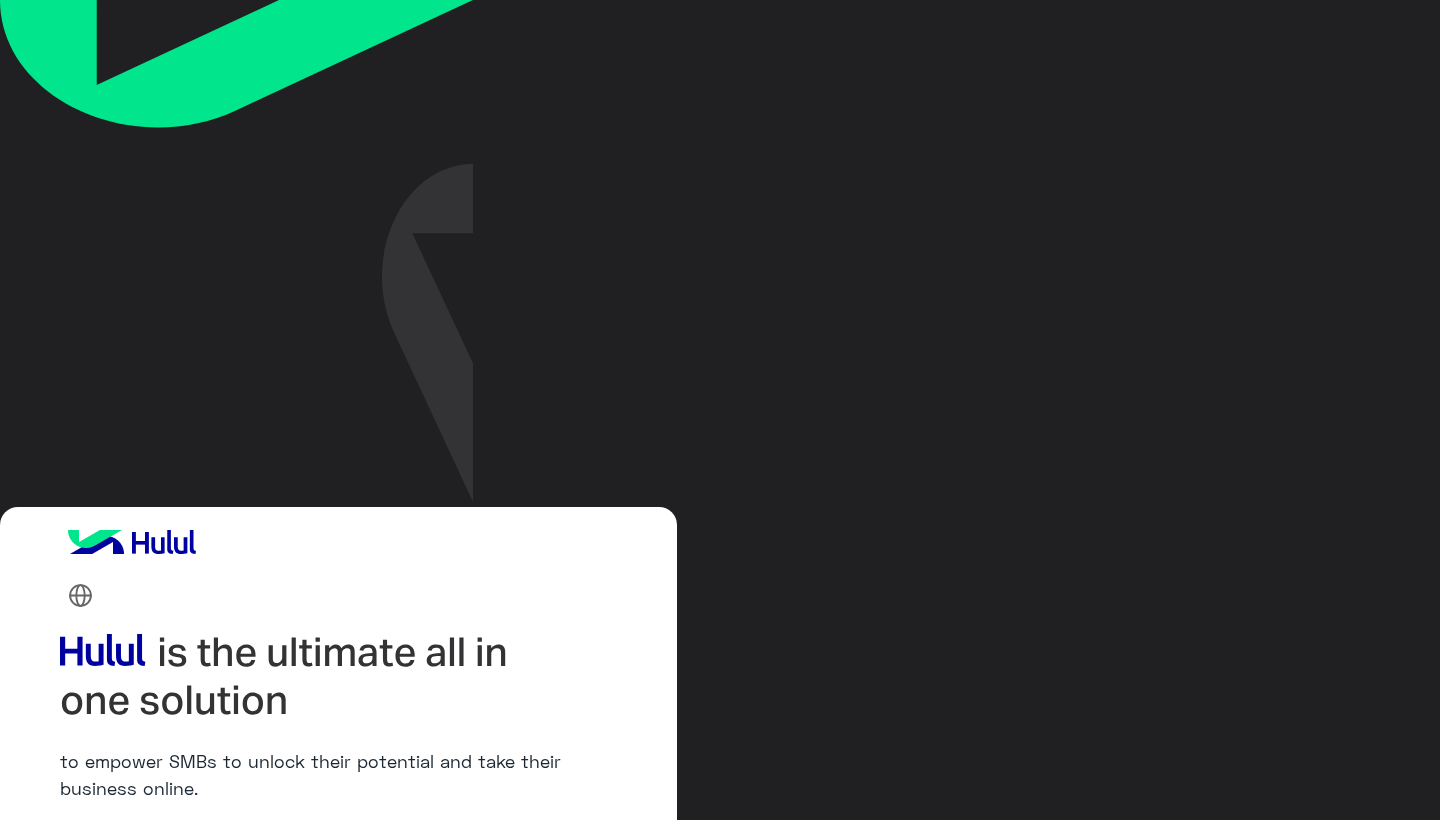 click on "Login" at bounding box center [88, 1298] 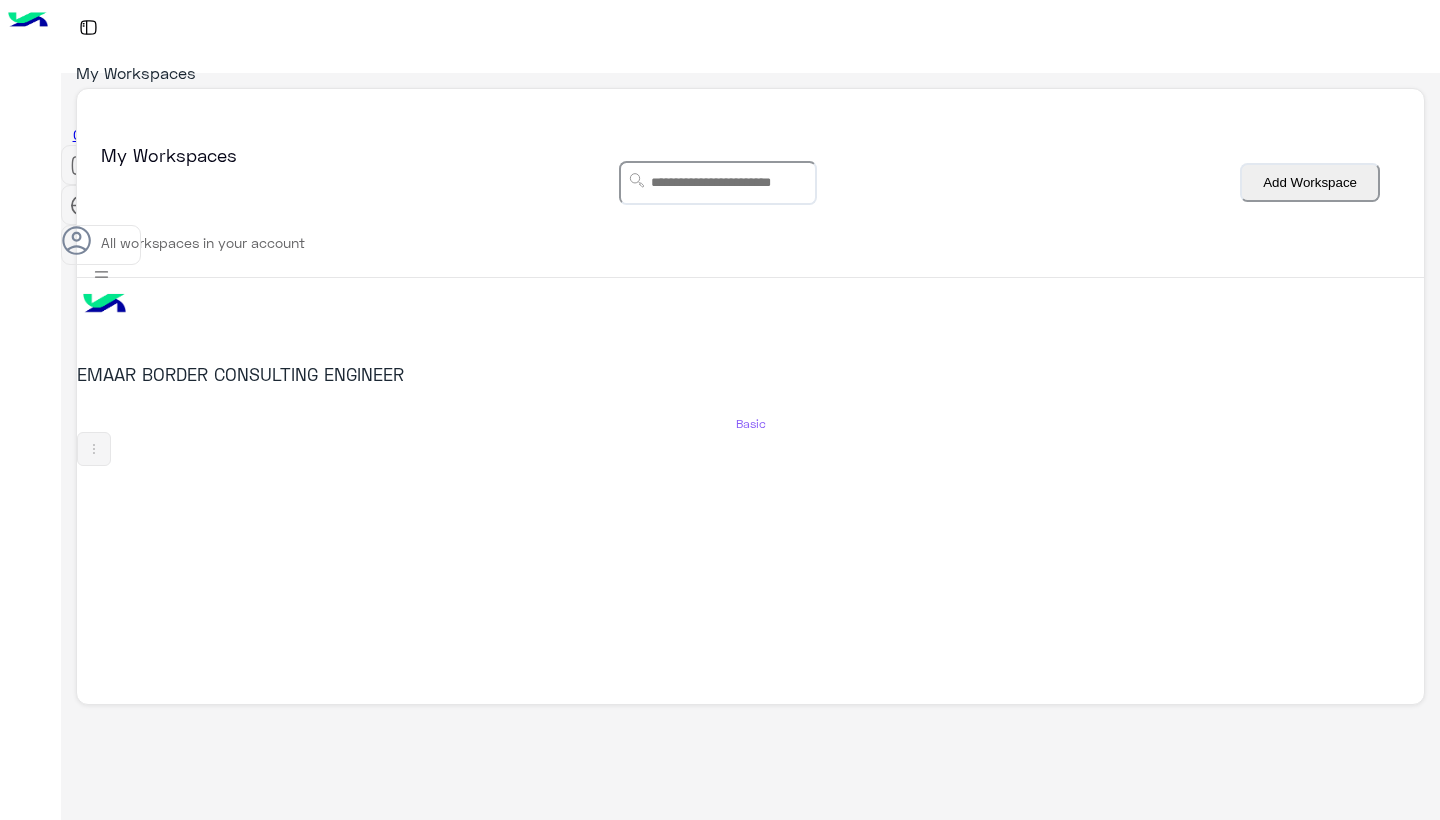click on "Basic" at bounding box center (750, 424) 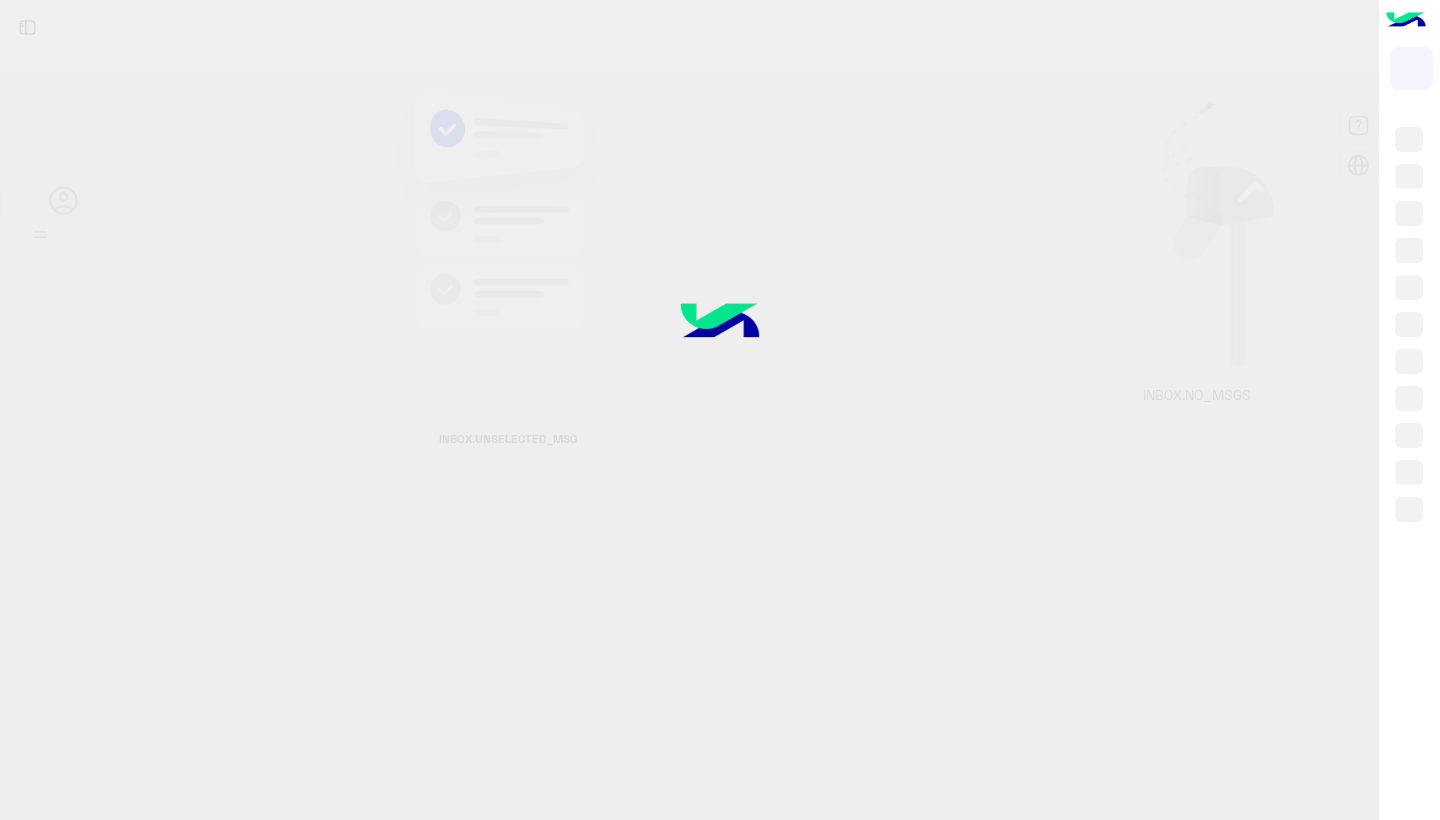 scroll, scrollTop: 0, scrollLeft: 0, axis: both 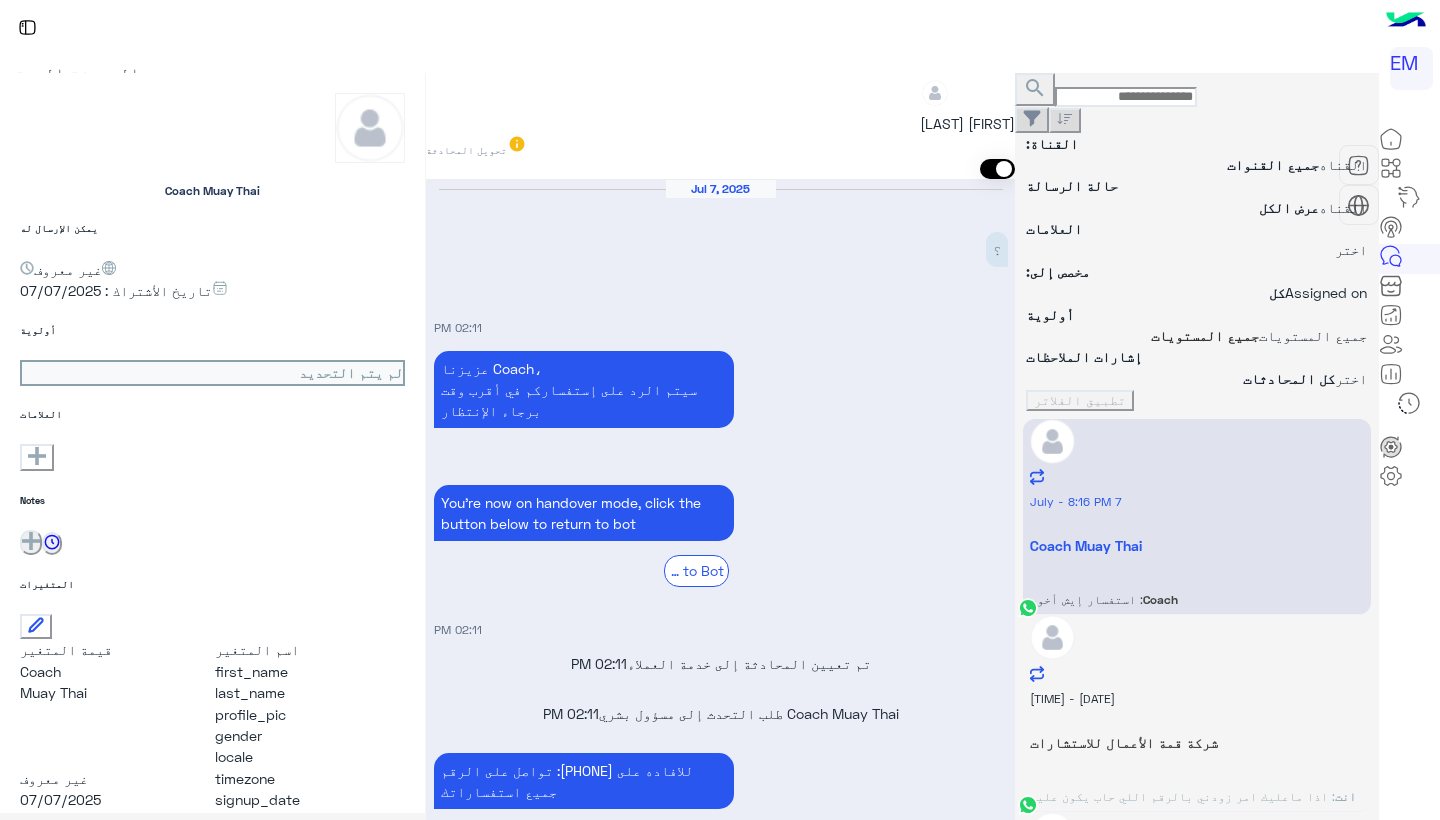 click on "شركة قمة الأعمال للاستشارات" at bounding box center (1197, 545) 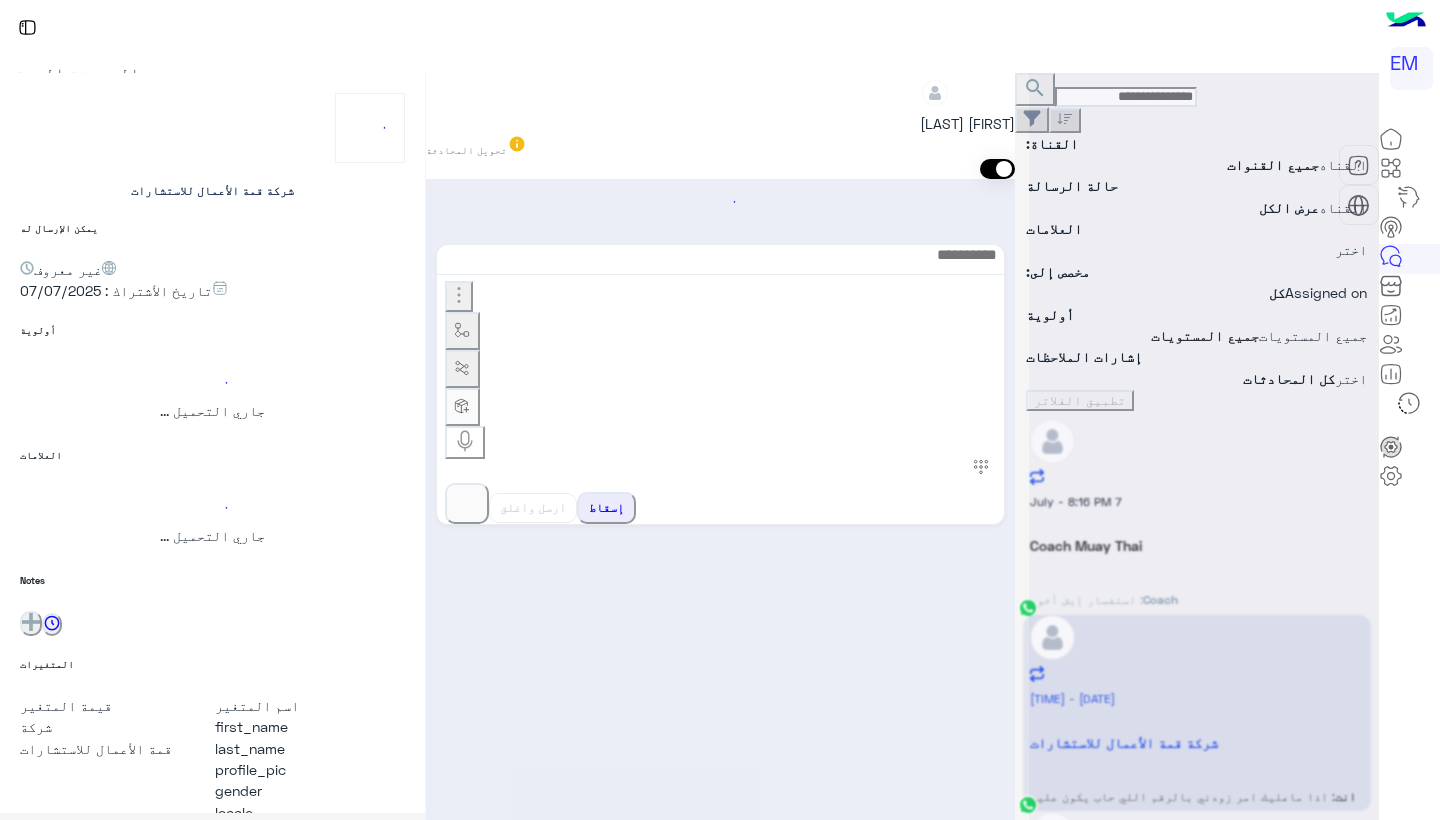 scroll, scrollTop: 656, scrollLeft: 0, axis: vertical 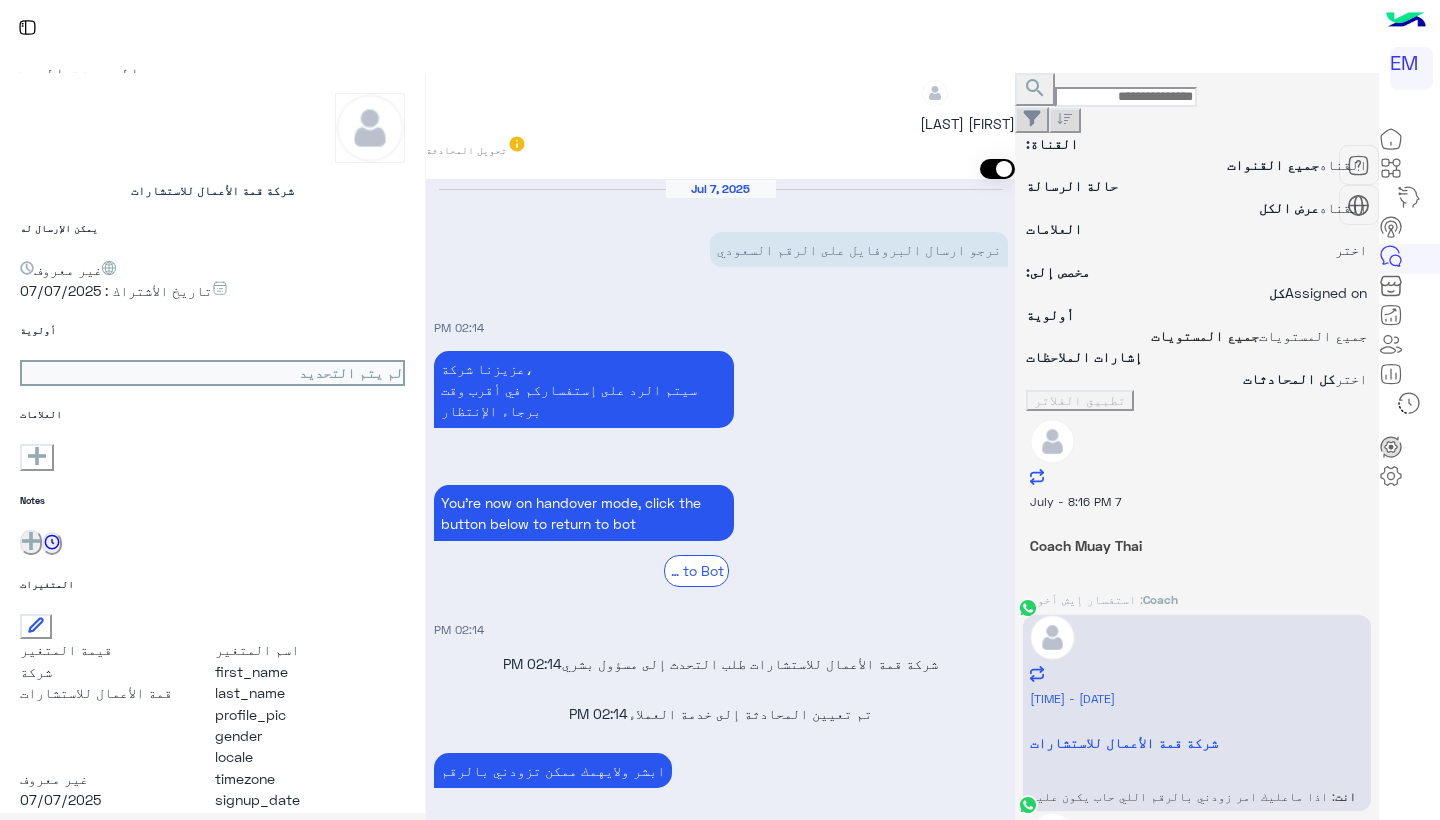 drag, startPoint x: 998, startPoint y: 501, endPoint x: 923, endPoint y: 508, distance: 75.32596 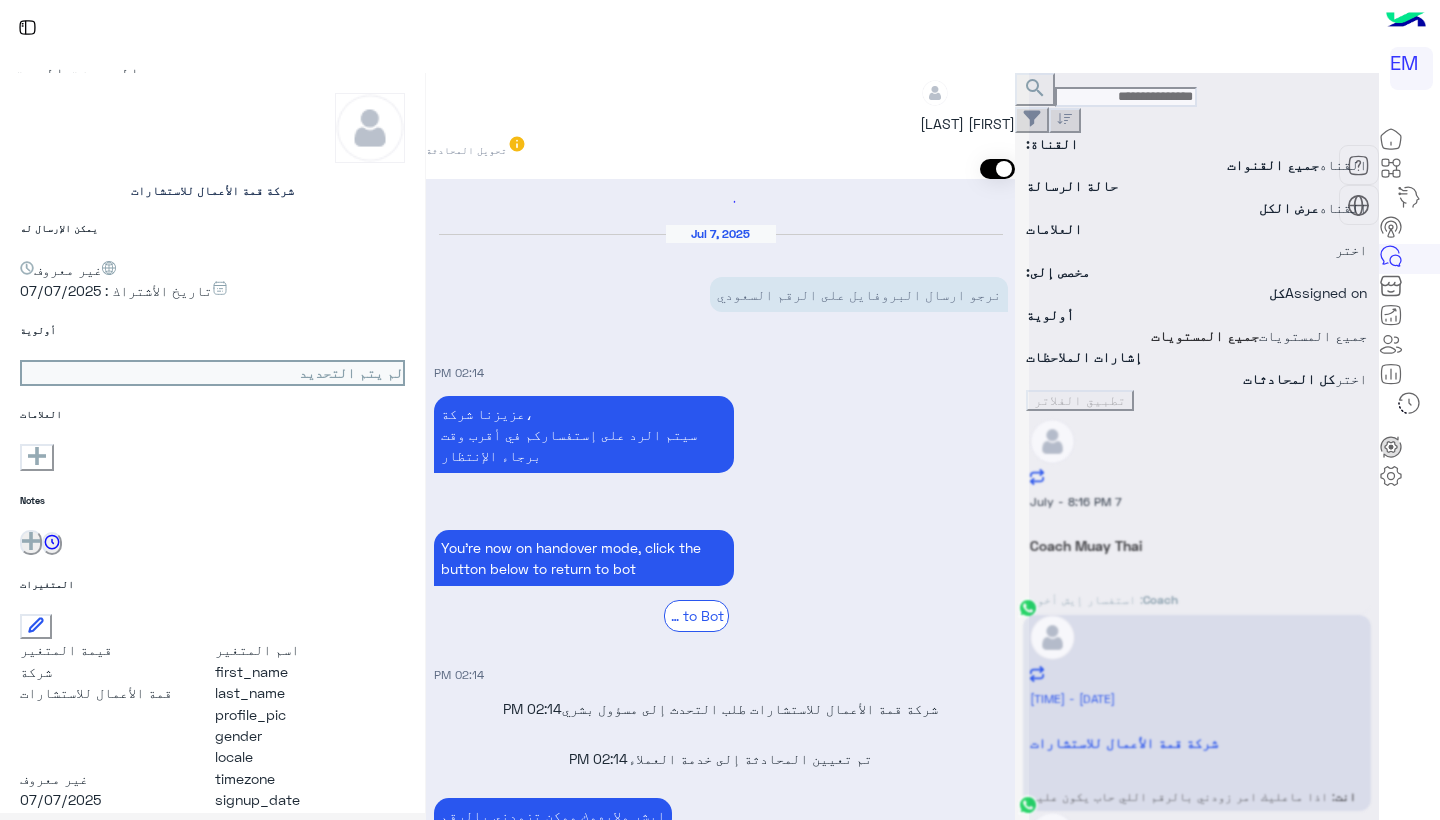 scroll, scrollTop: 0, scrollLeft: 0, axis: both 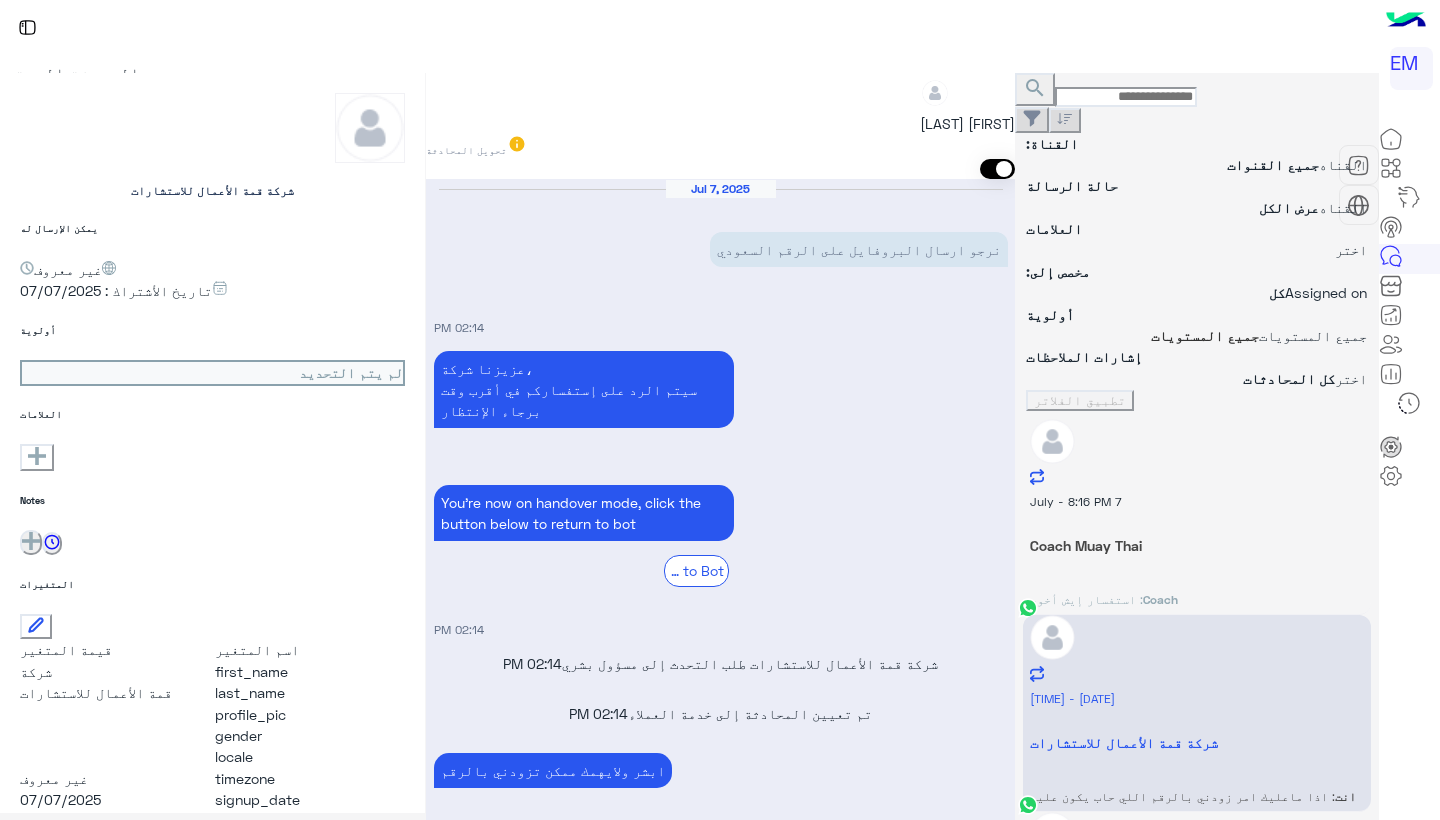 click on "Nada" at bounding box center [1197, 545] 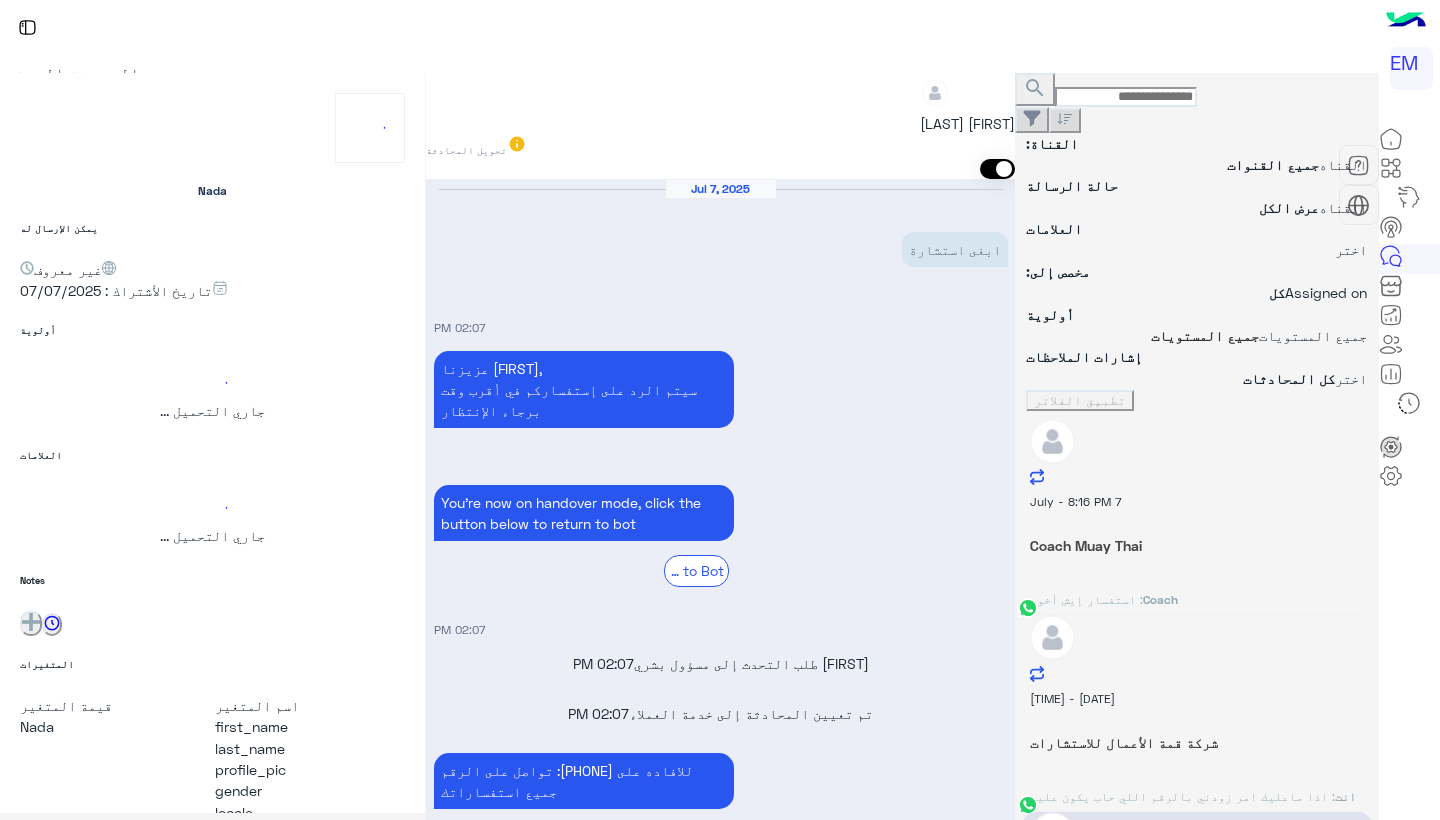scroll, scrollTop: 26, scrollLeft: 0, axis: vertical 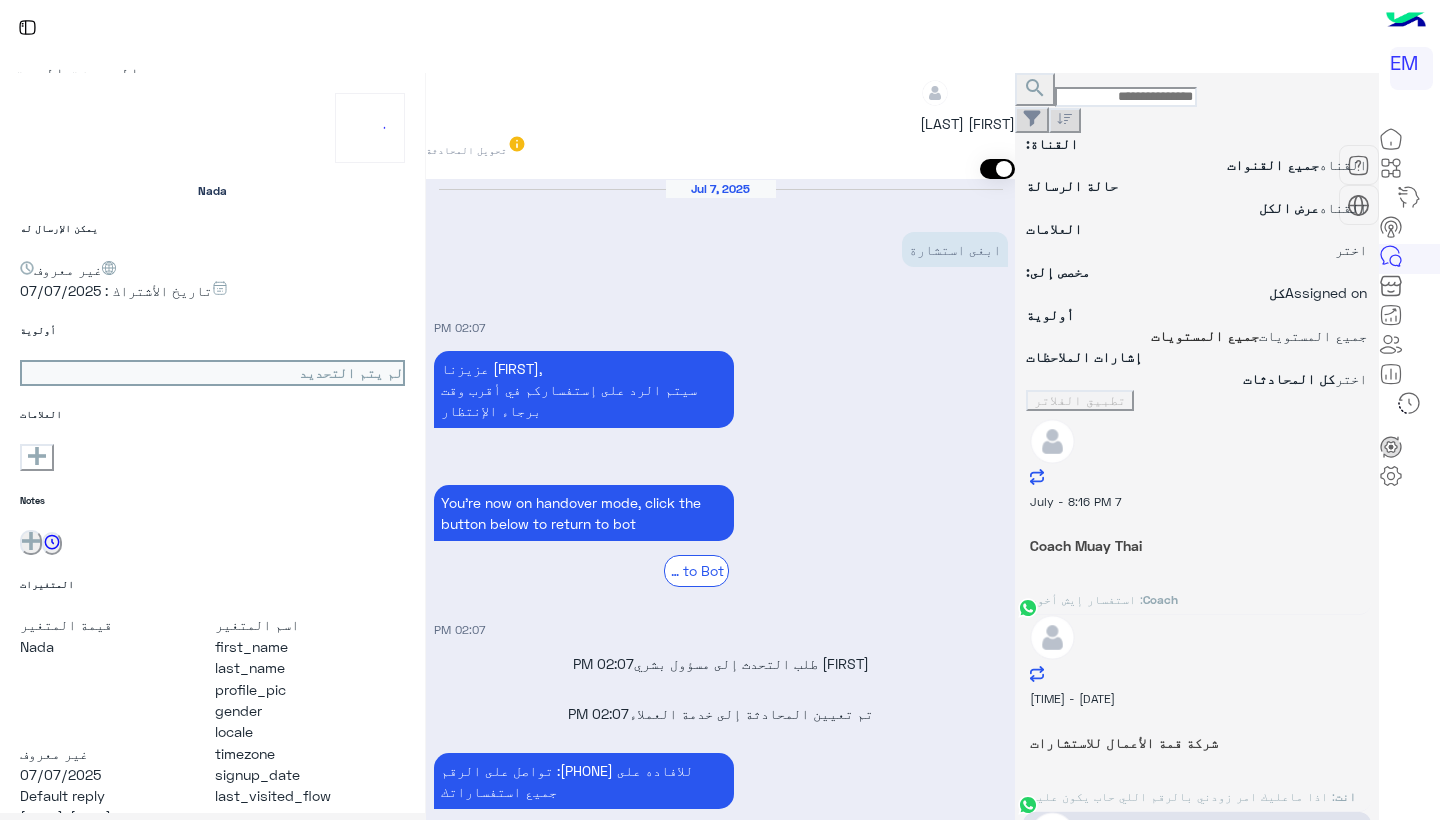 click on "شركة قمة الأعمال للاستشارات" at bounding box center (1197, 545) 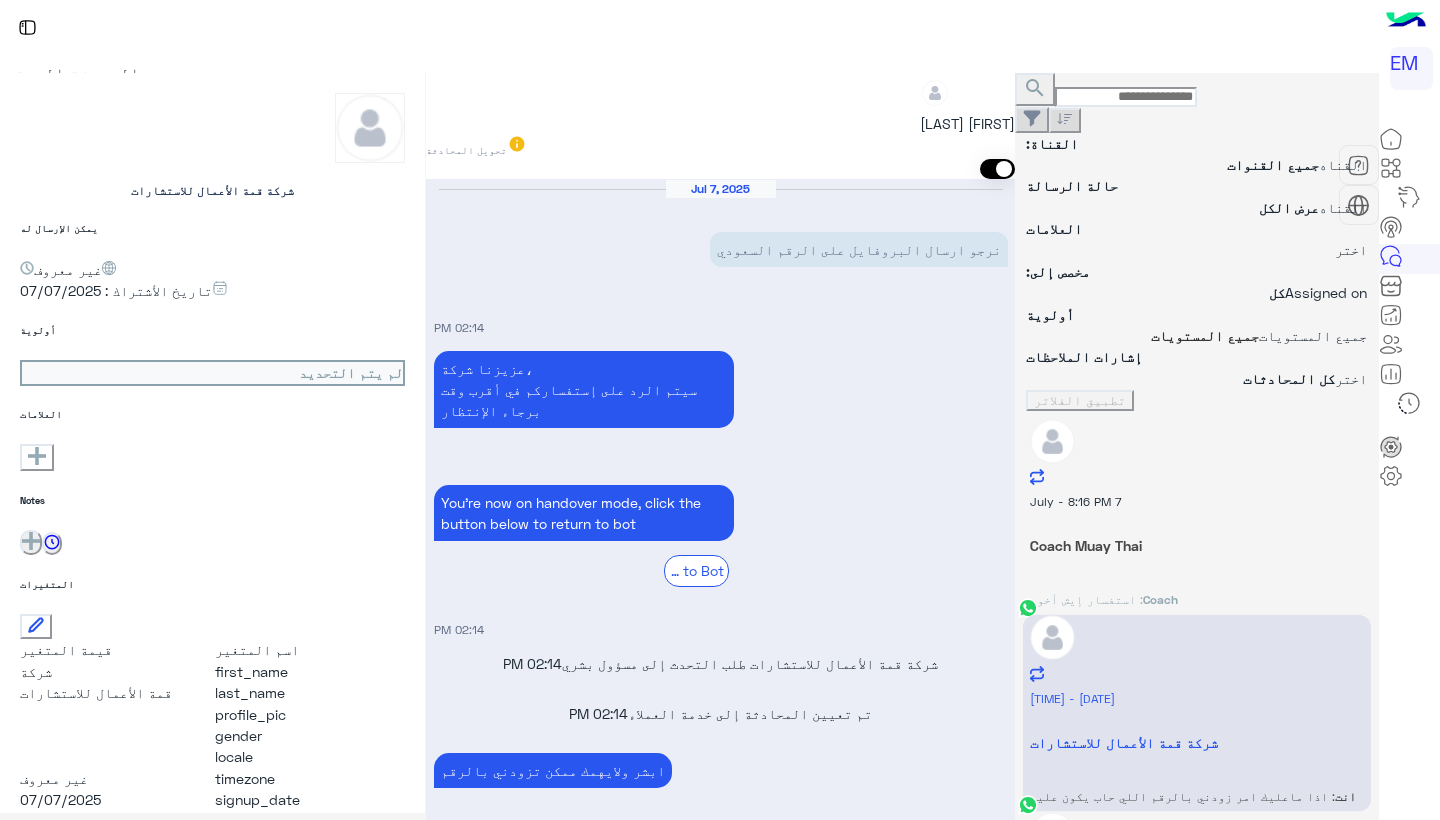 scroll, scrollTop: 656, scrollLeft: 0, axis: vertical 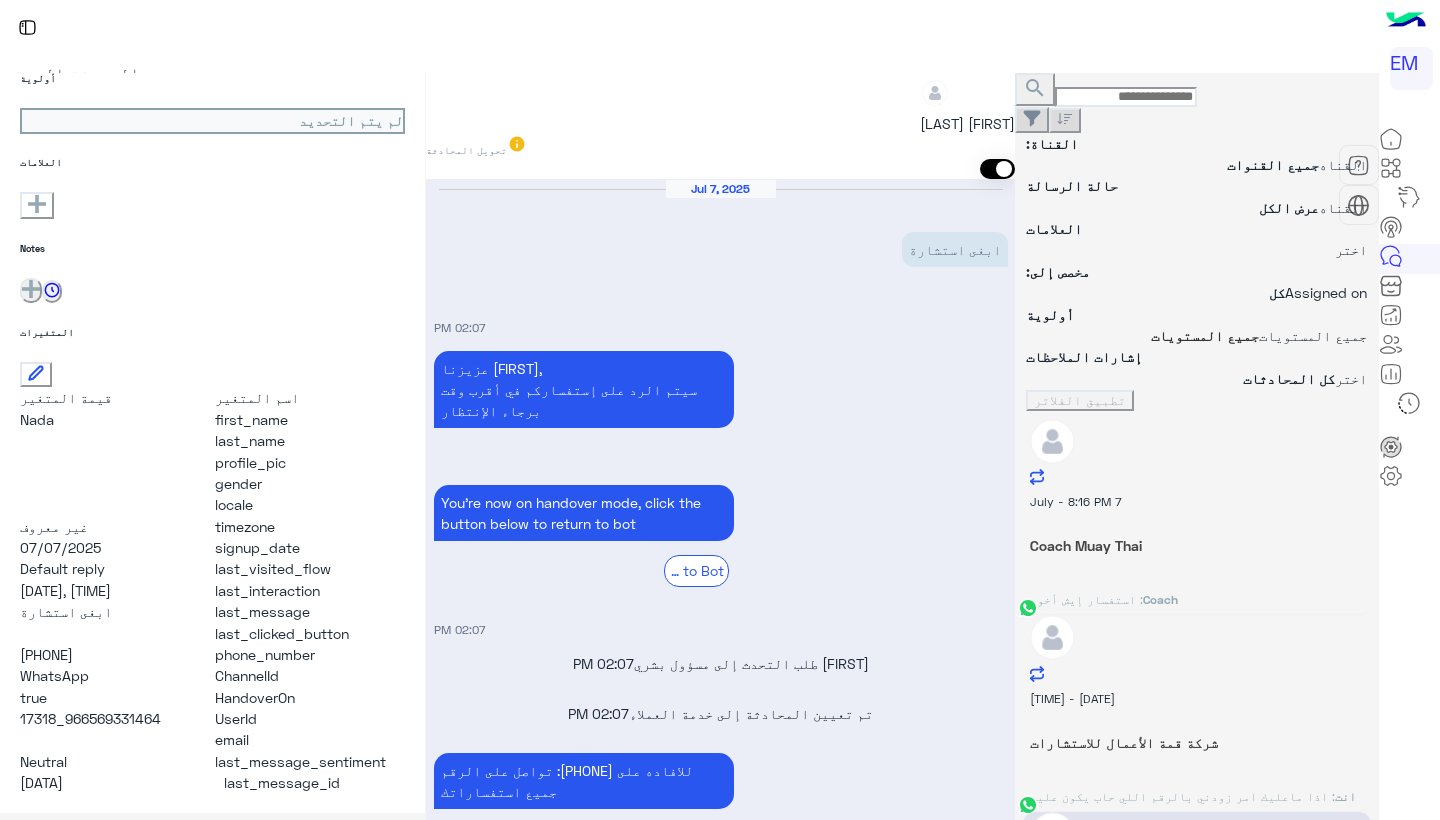 click on "شركة قمة الأعمال للاستشارات" at bounding box center [1197, 545] 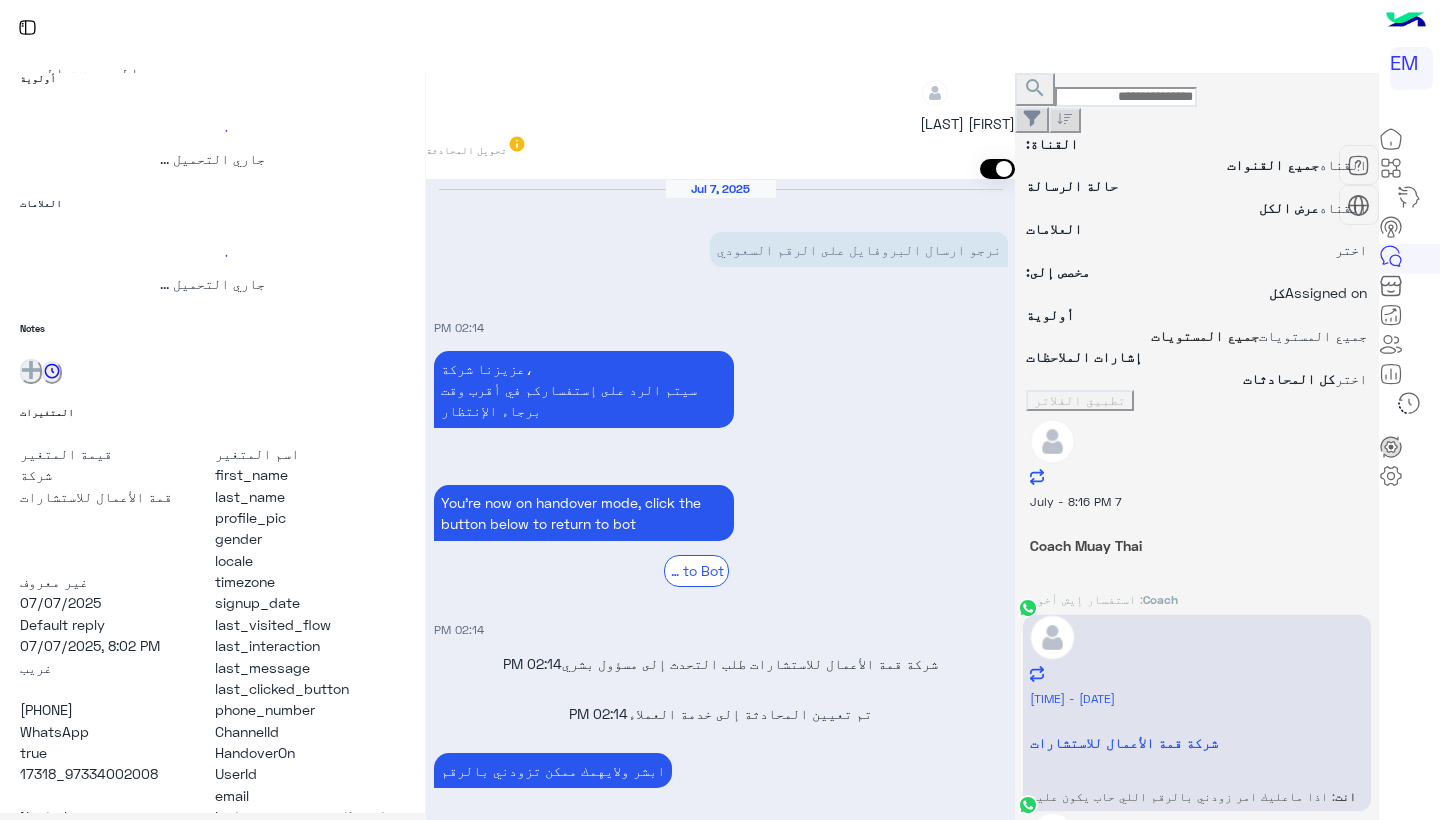scroll, scrollTop: 656, scrollLeft: 0, axis: vertical 